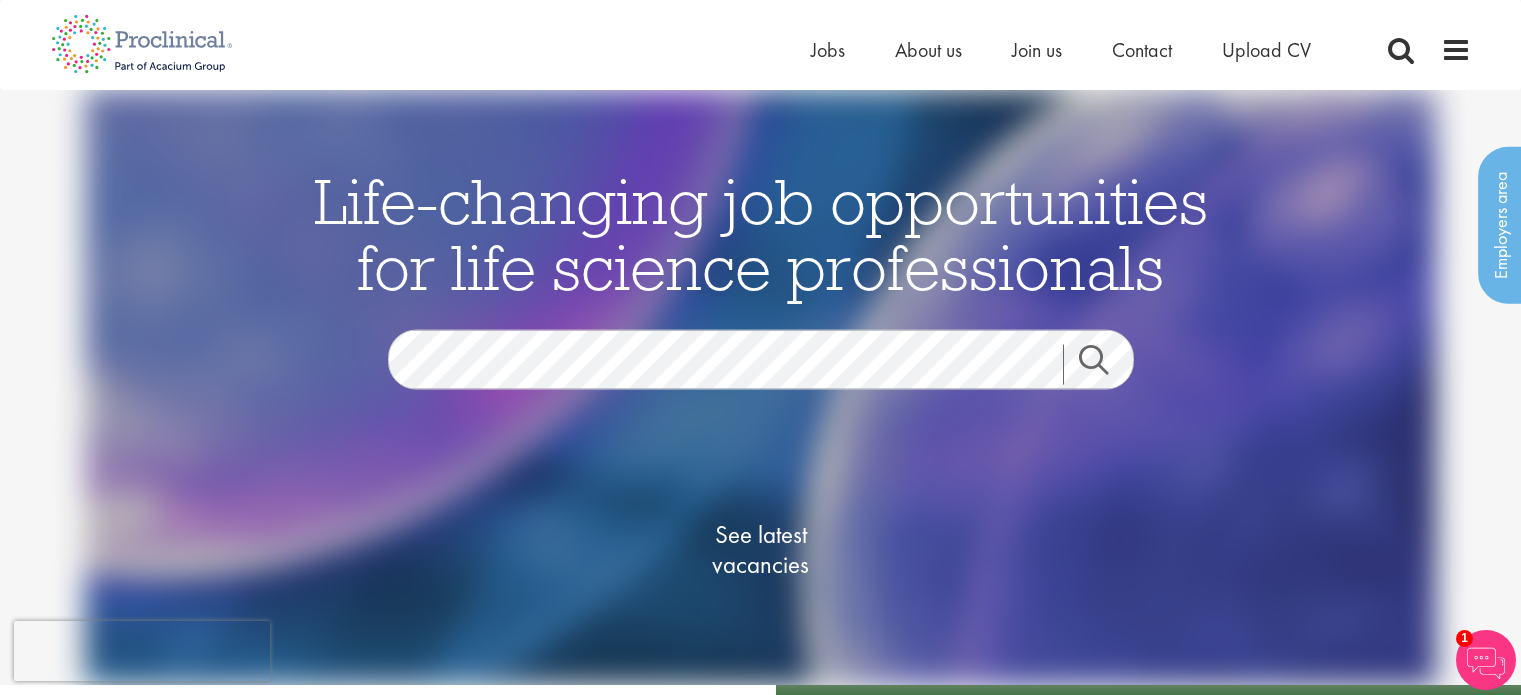 scroll, scrollTop: 0, scrollLeft: 0, axis: both 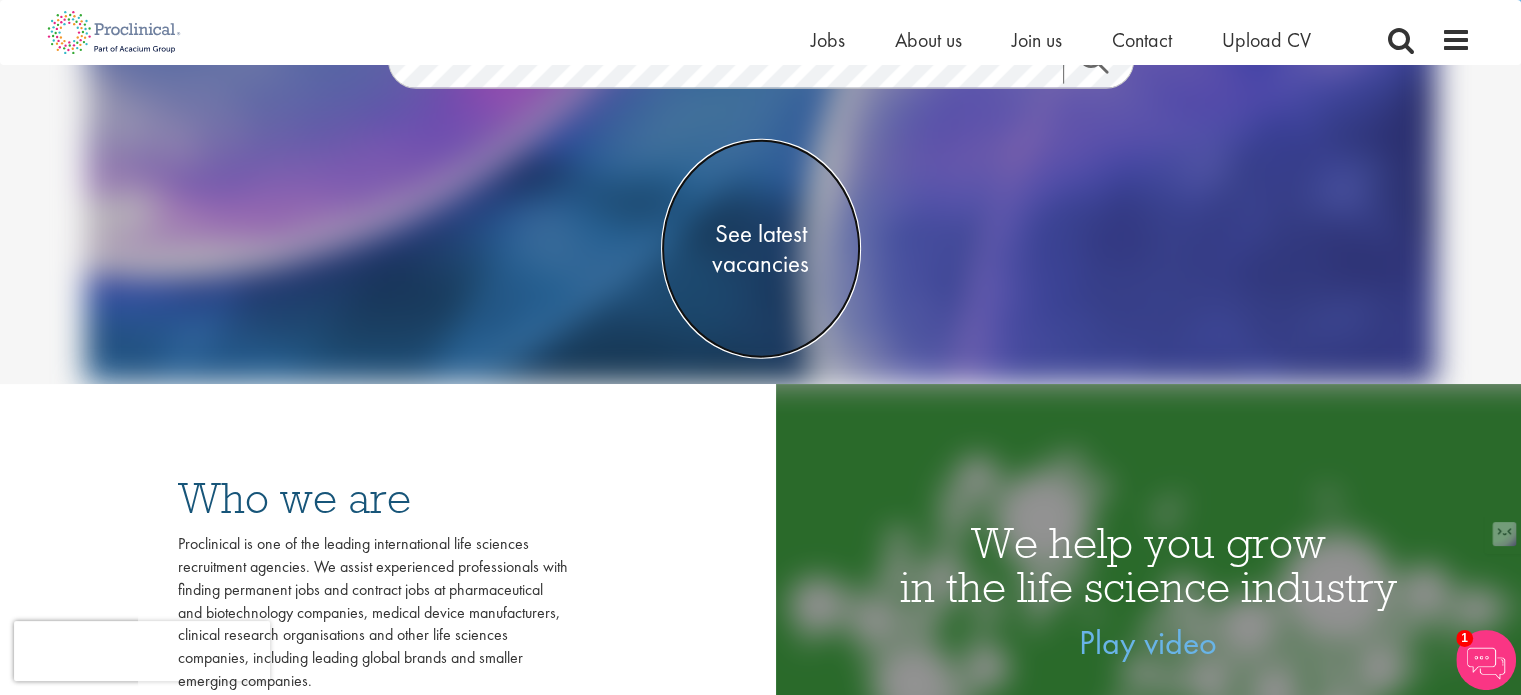 click on "See latest  vacancies" at bounding box center (761, 249) 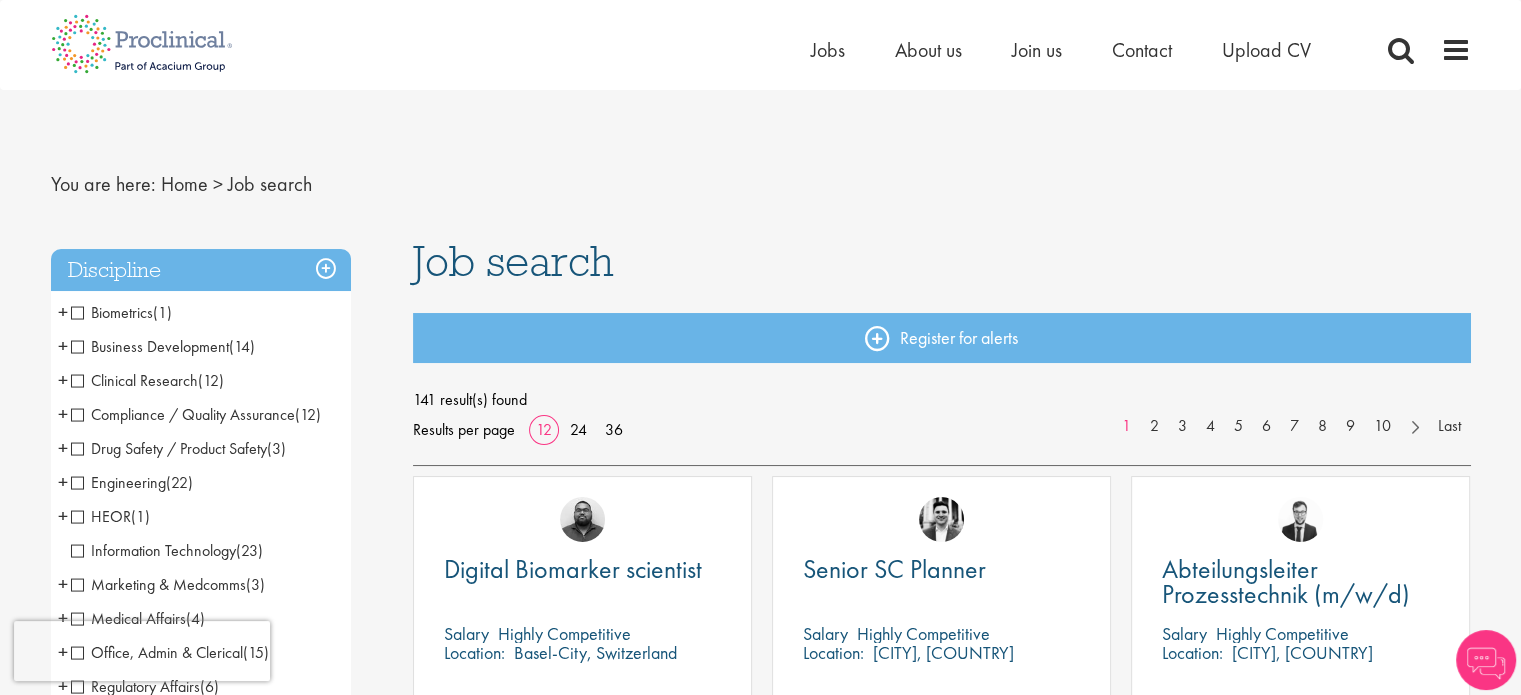 scroll, scrollTop: 84, scrollLeft: 0, axis: vertical 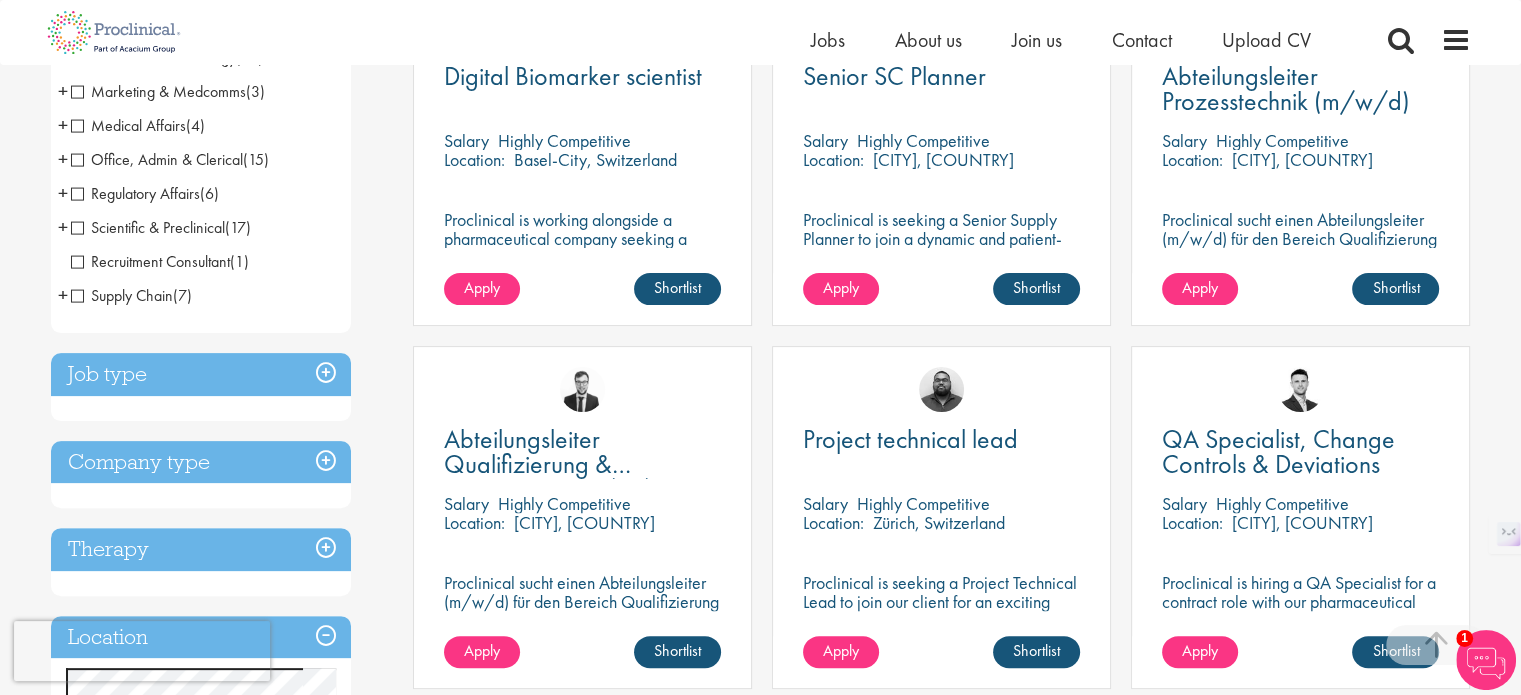 click on "Regulatory Affairs" at bounding box center [135, 193] 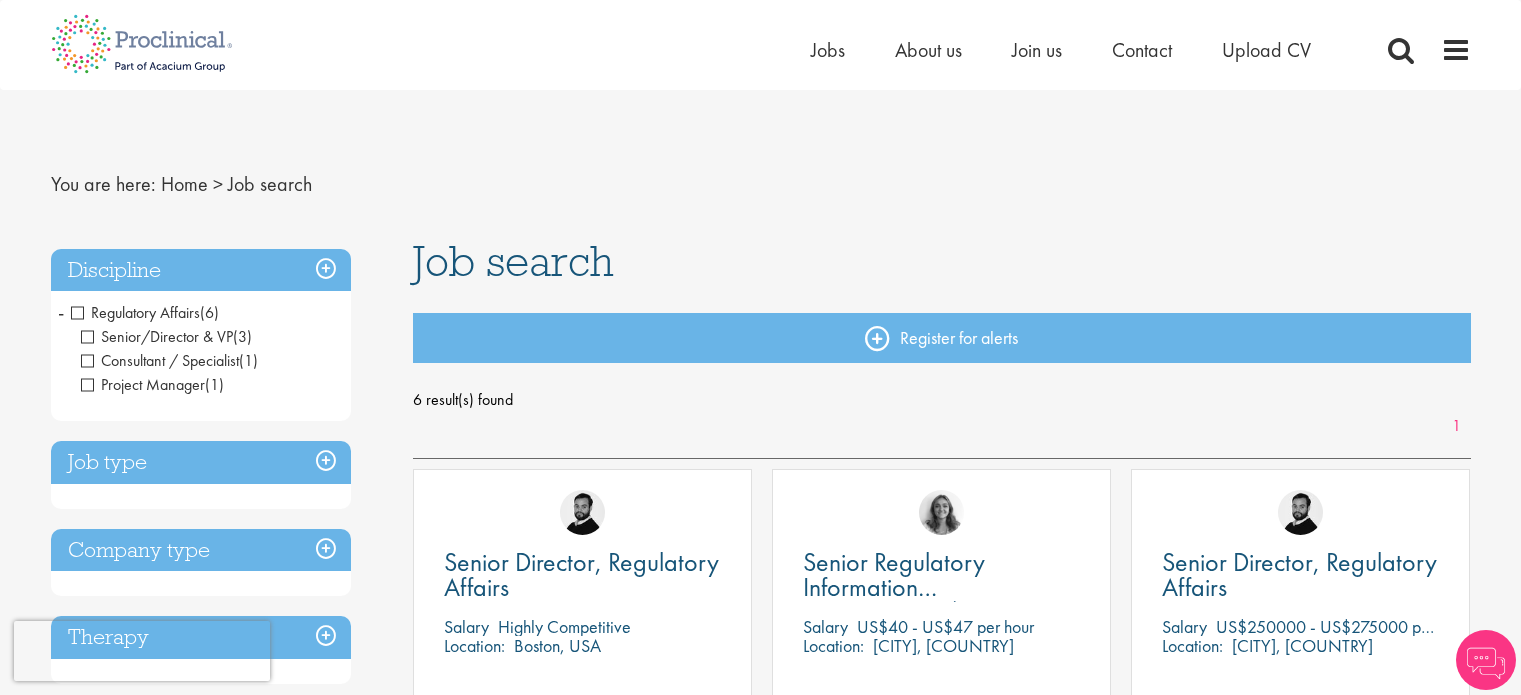 scroll, scrollTop: 0, scrollLeft: 0, axis: both 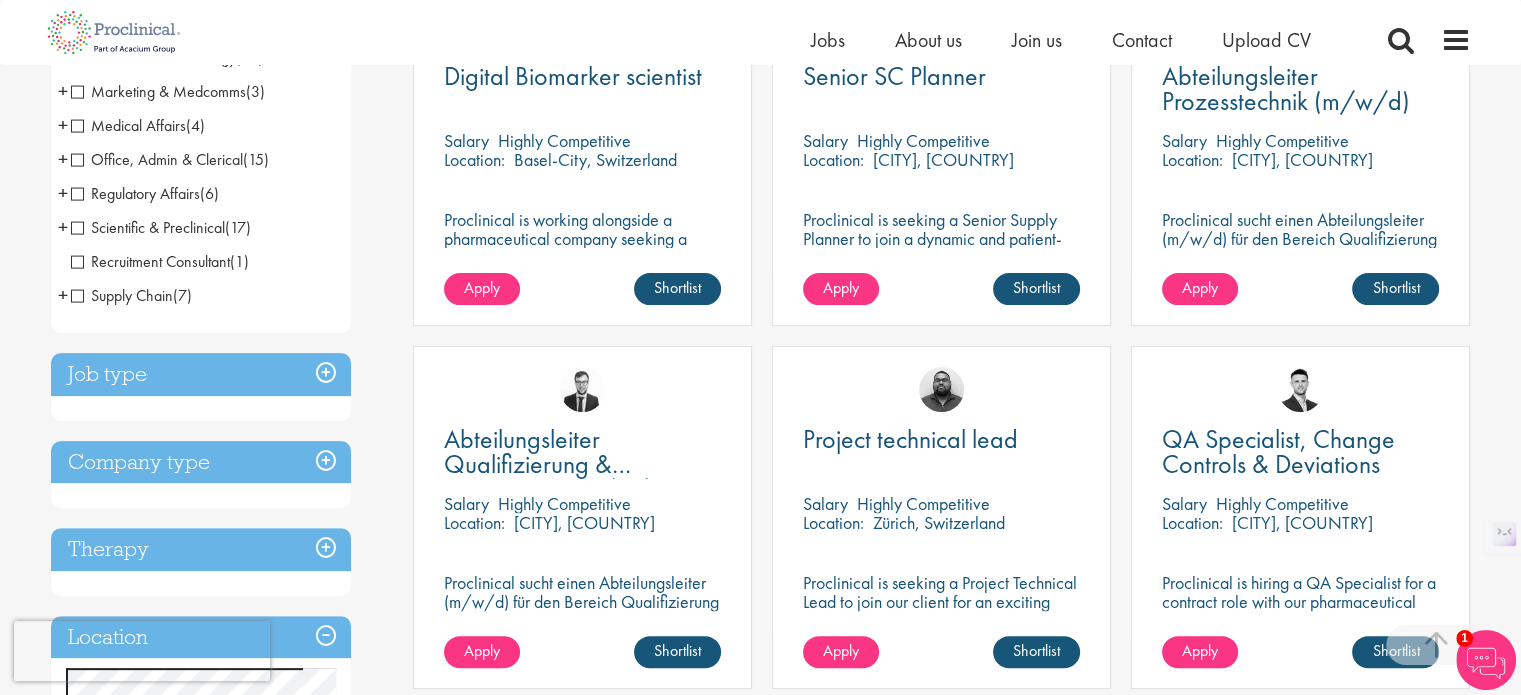 click on "Ashley Bennett" at bounding box center [941, 381] 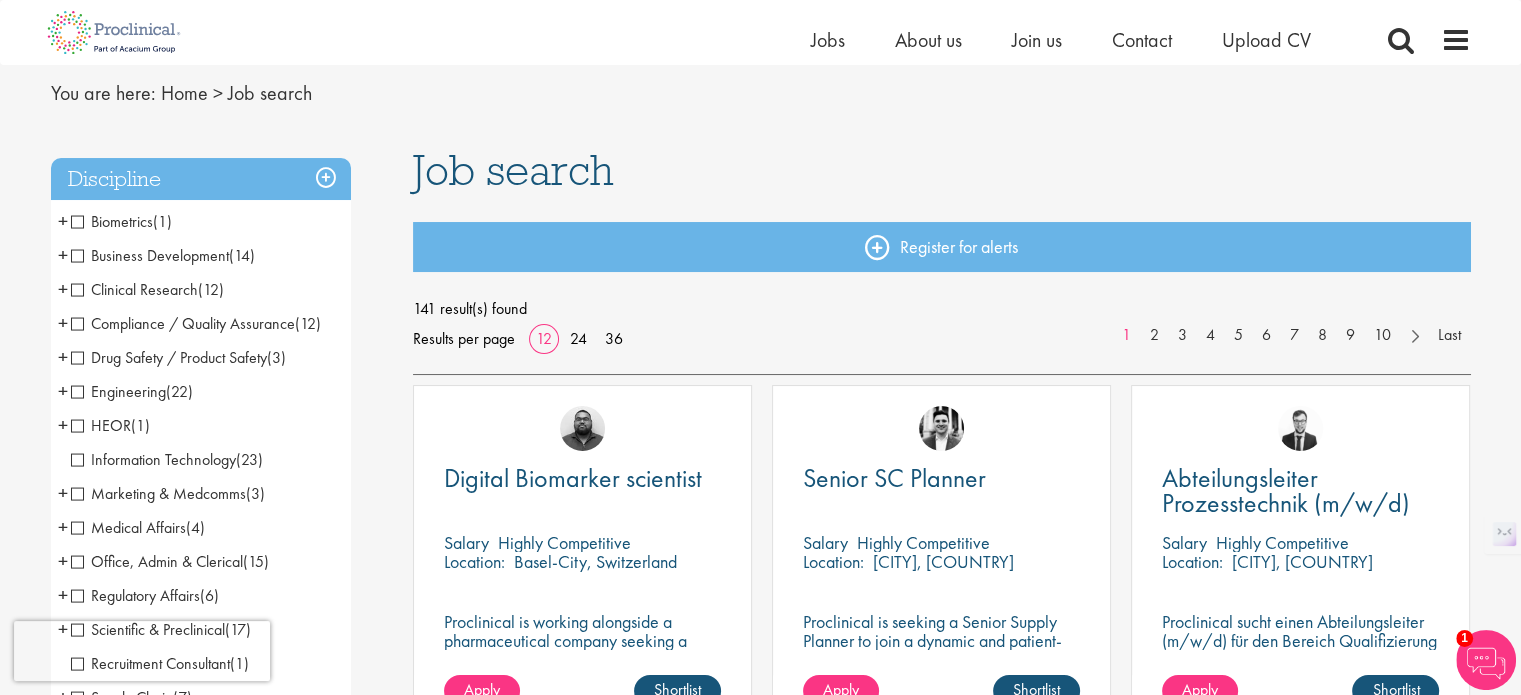 scroll, scrollTop: 62, scrollLeft: 0, axis: vertical 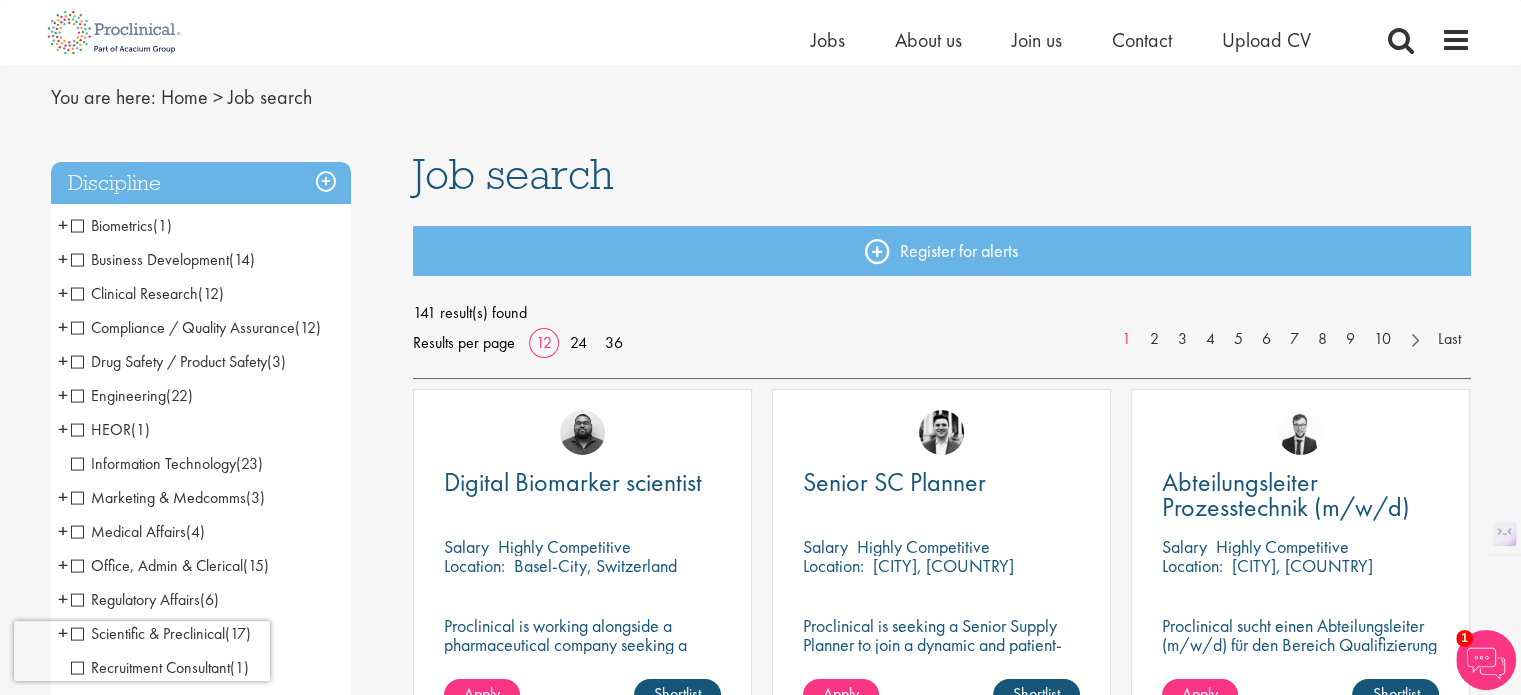 click on "Compliance / Quality Assurance" at bounding box center [183, 327] 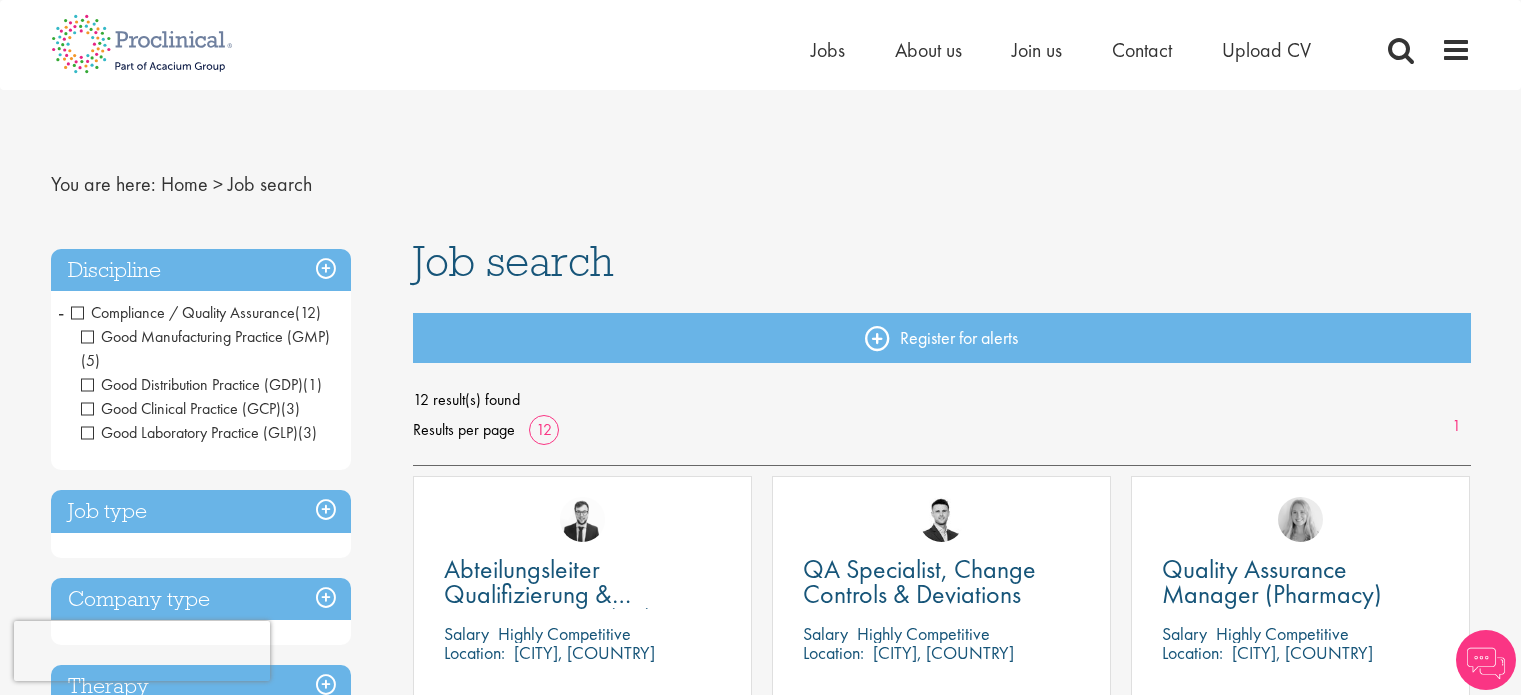 scroll, scrollTop: 0, scrollLeft: 0, axis: both 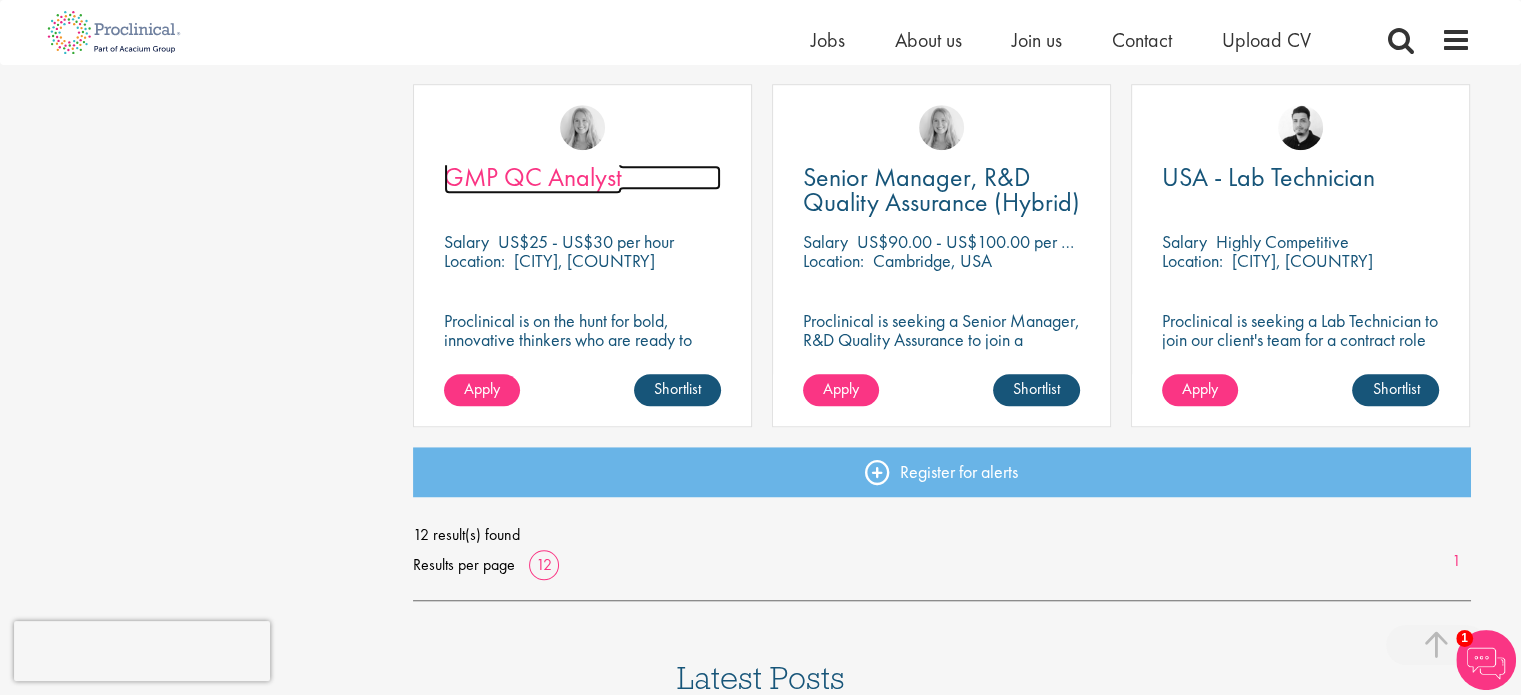 click on "GMP QC Analyst" at bounding box center (533, 177) 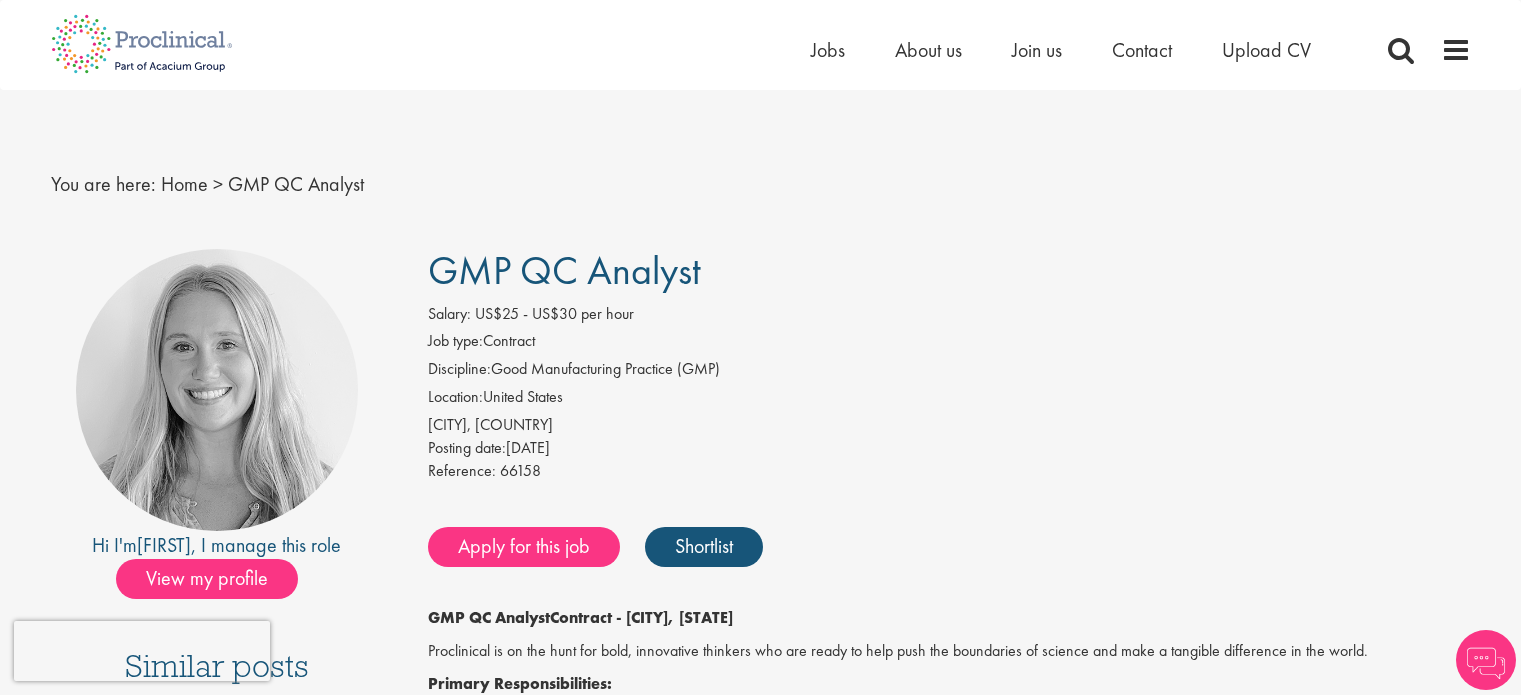 scroll, scrollTop: 0, scrollLeft: 0, axis: both 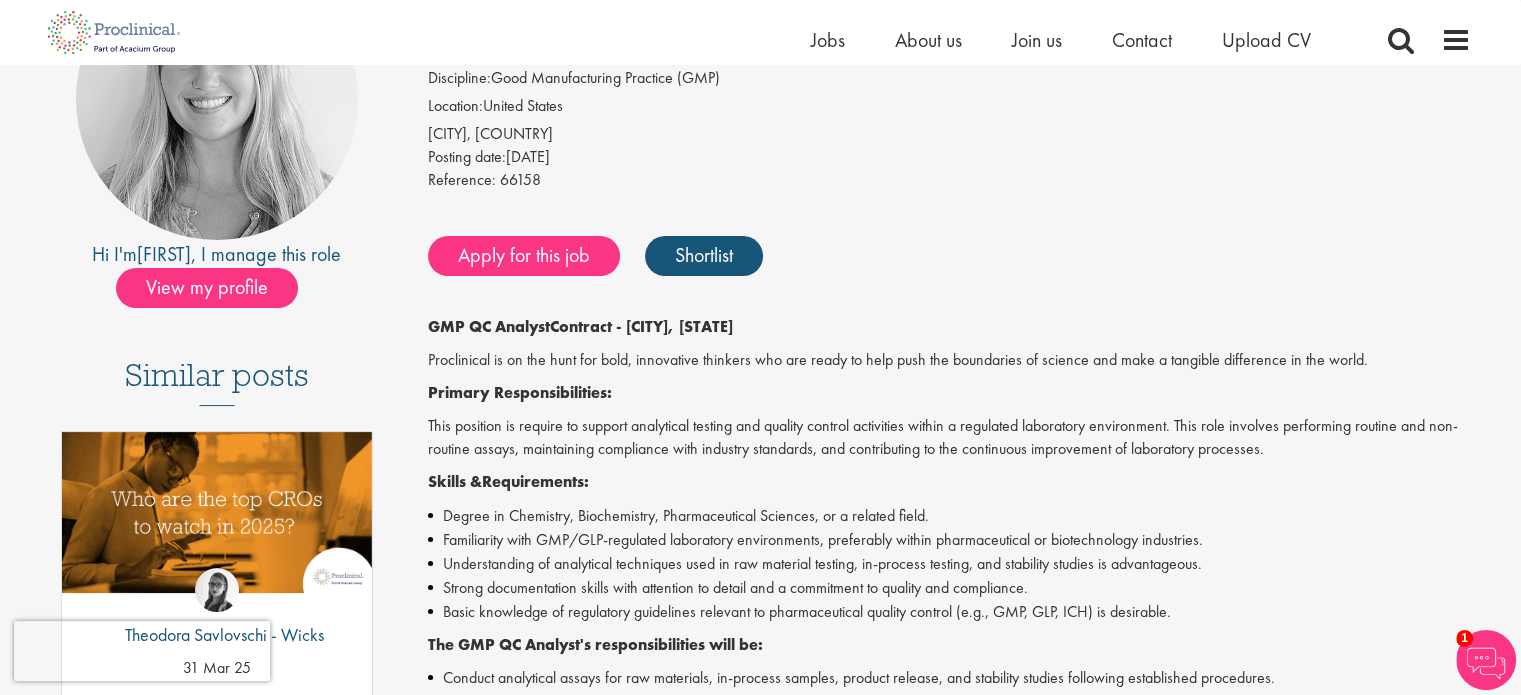 click on "Primary Responsibilities:" at bounding box center [949, 393] 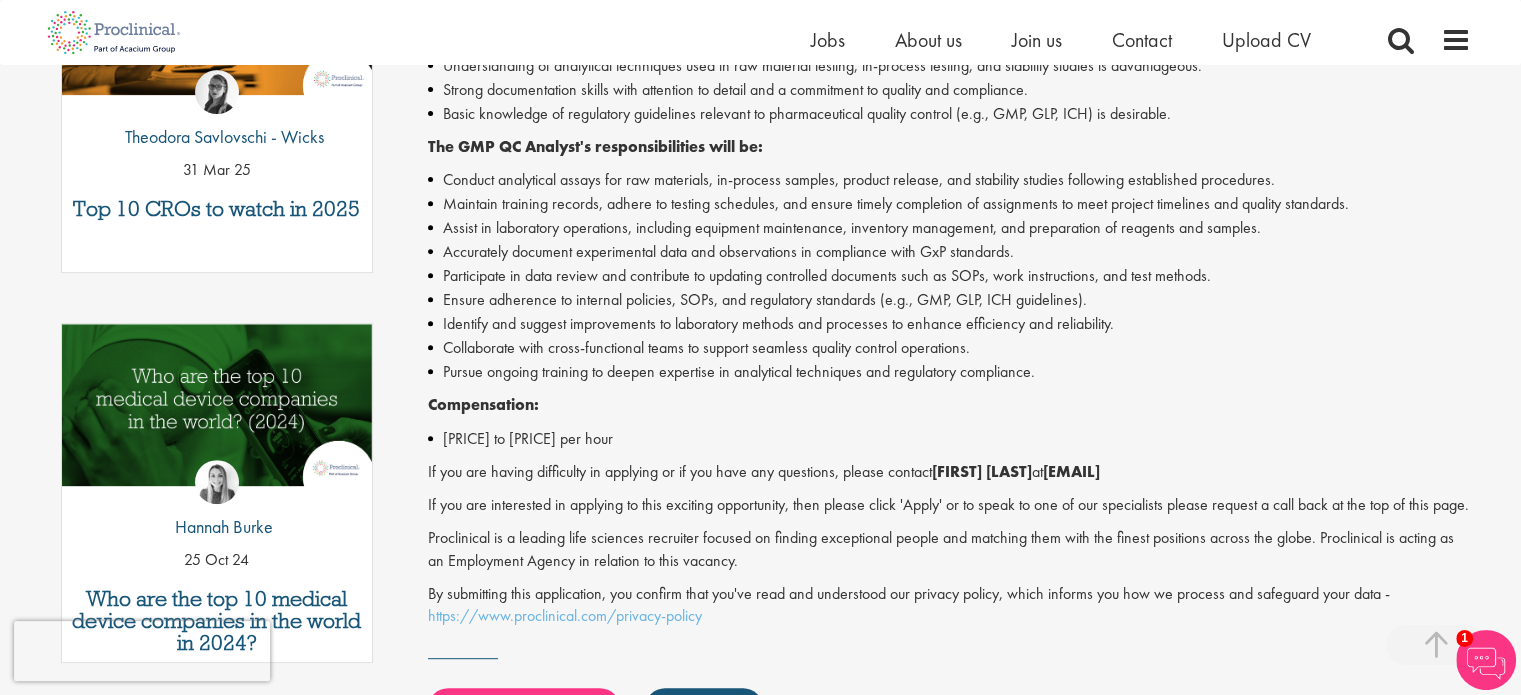 scroll, scrollTop: 764, scrollLeft: 0, axis: vertical 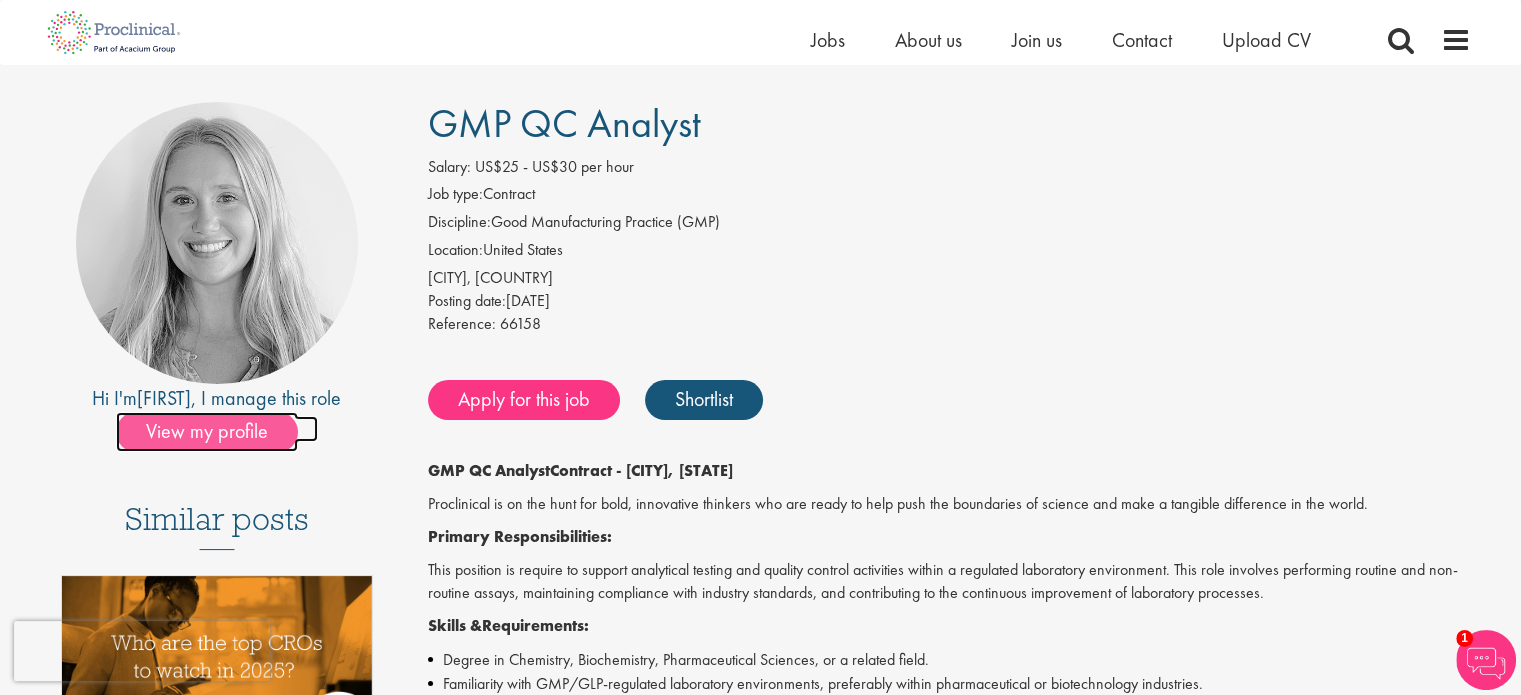 click on "View my profile" at bounding box center (207, 432) 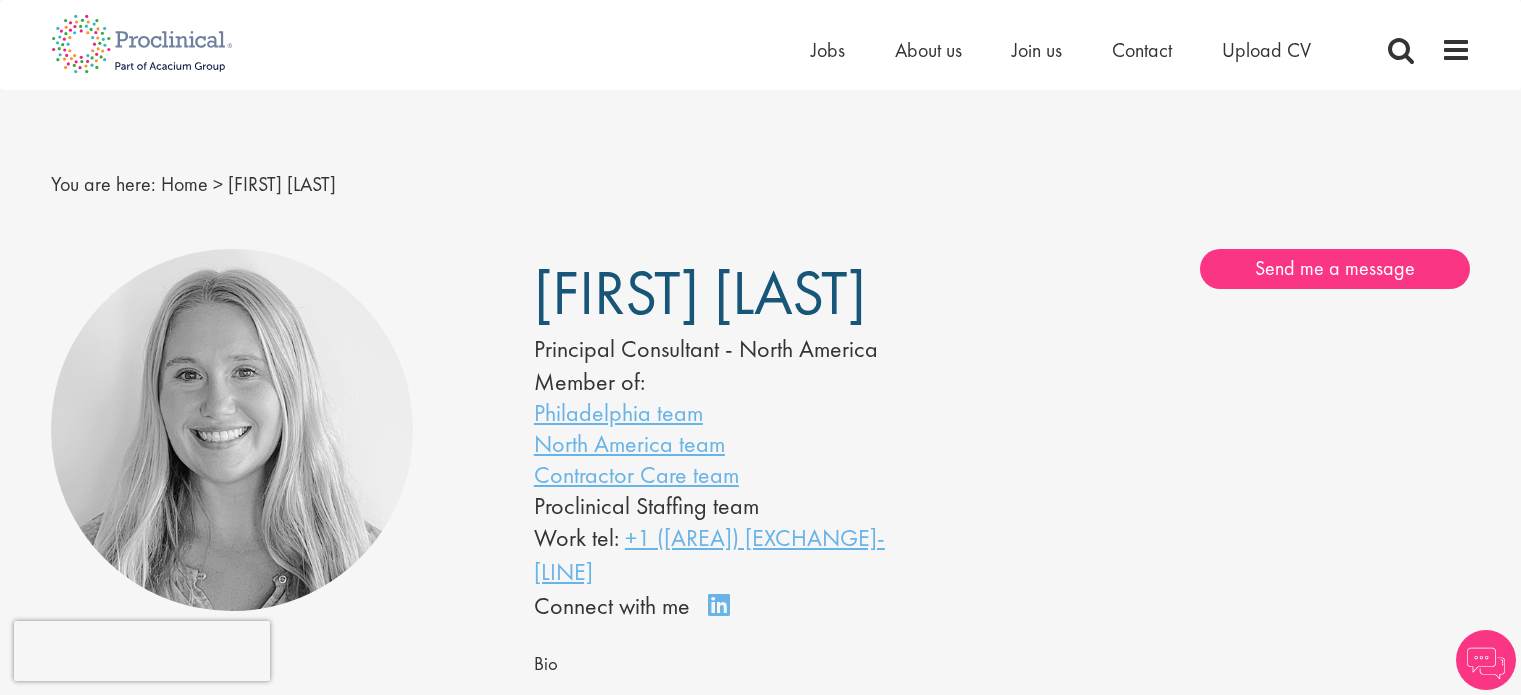 scroll, scrollTop: 0, scrollLeft: 0, axis: both 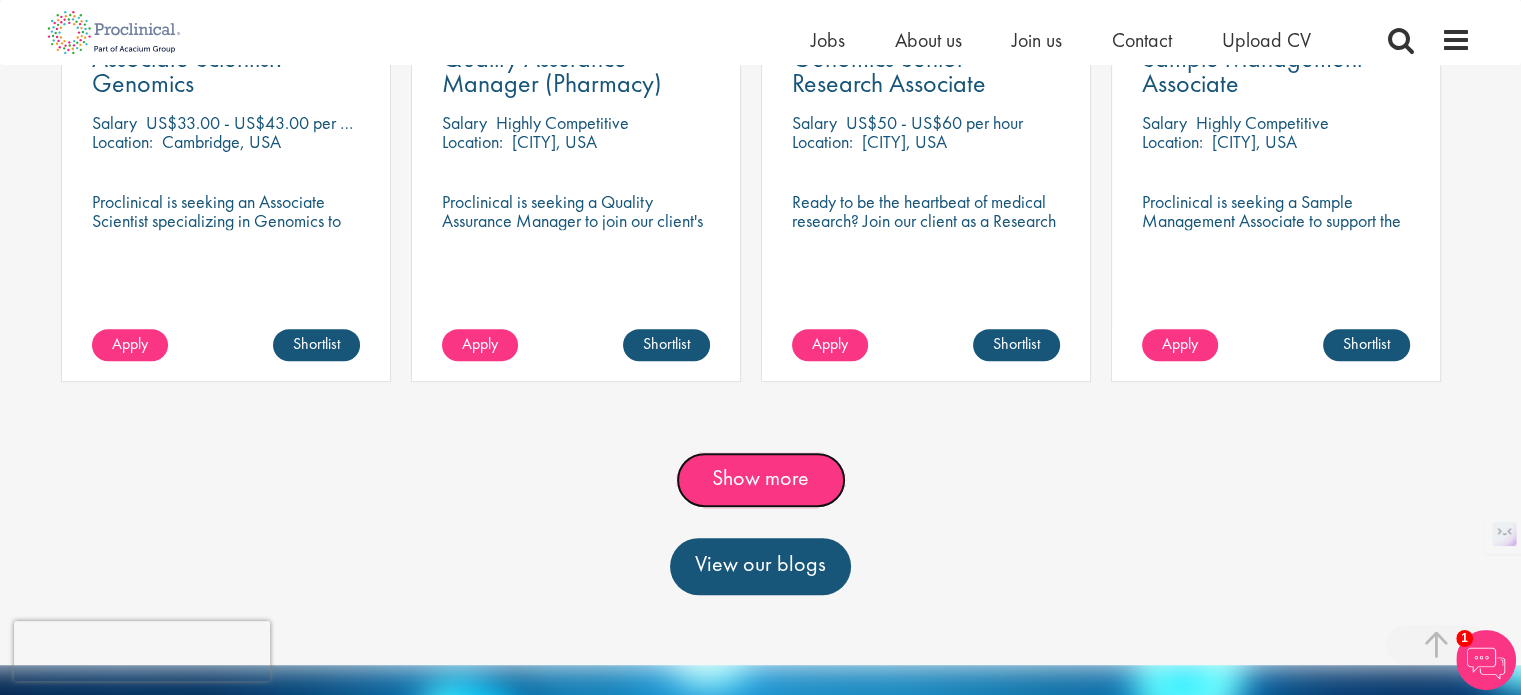 click on "Show more" at bounding box center [761, 480] 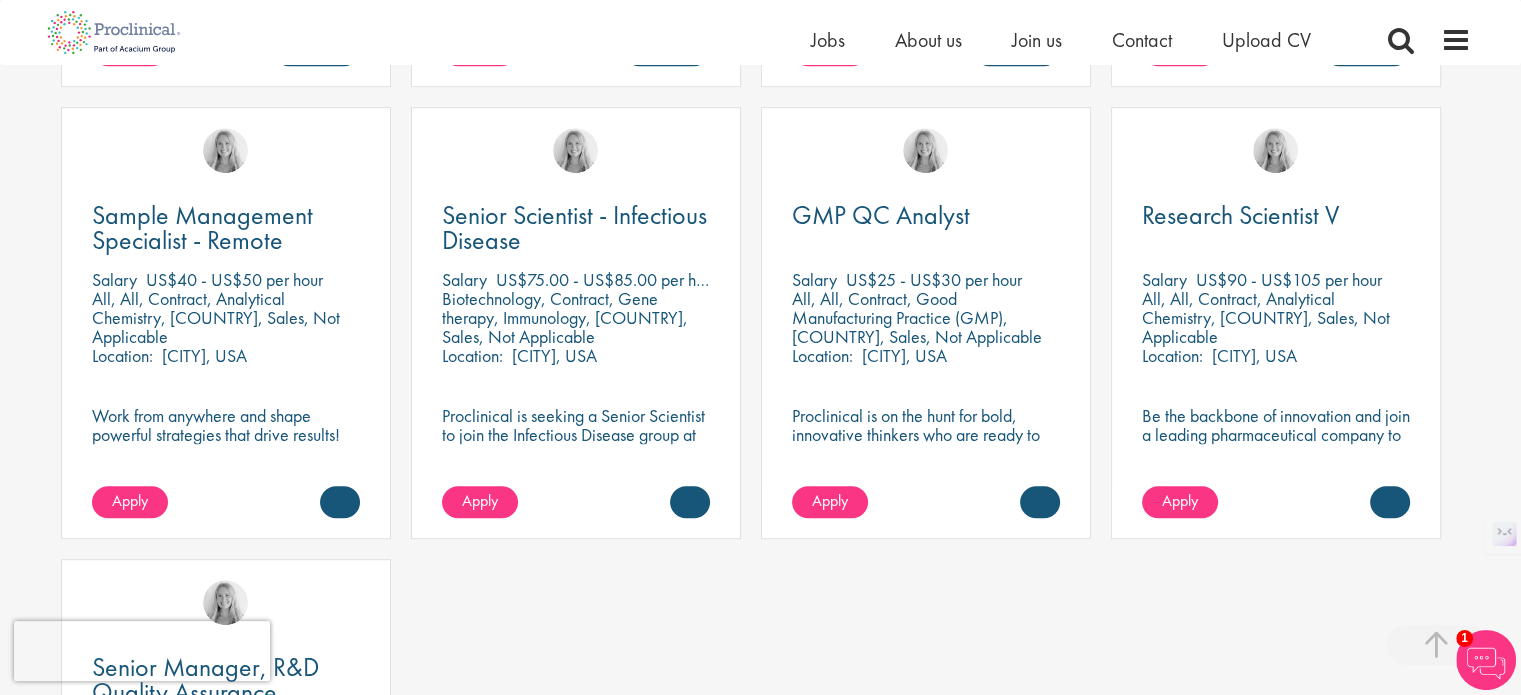 scroll, scrollTop: 1152, scrollLeft: 0, axis: vertical 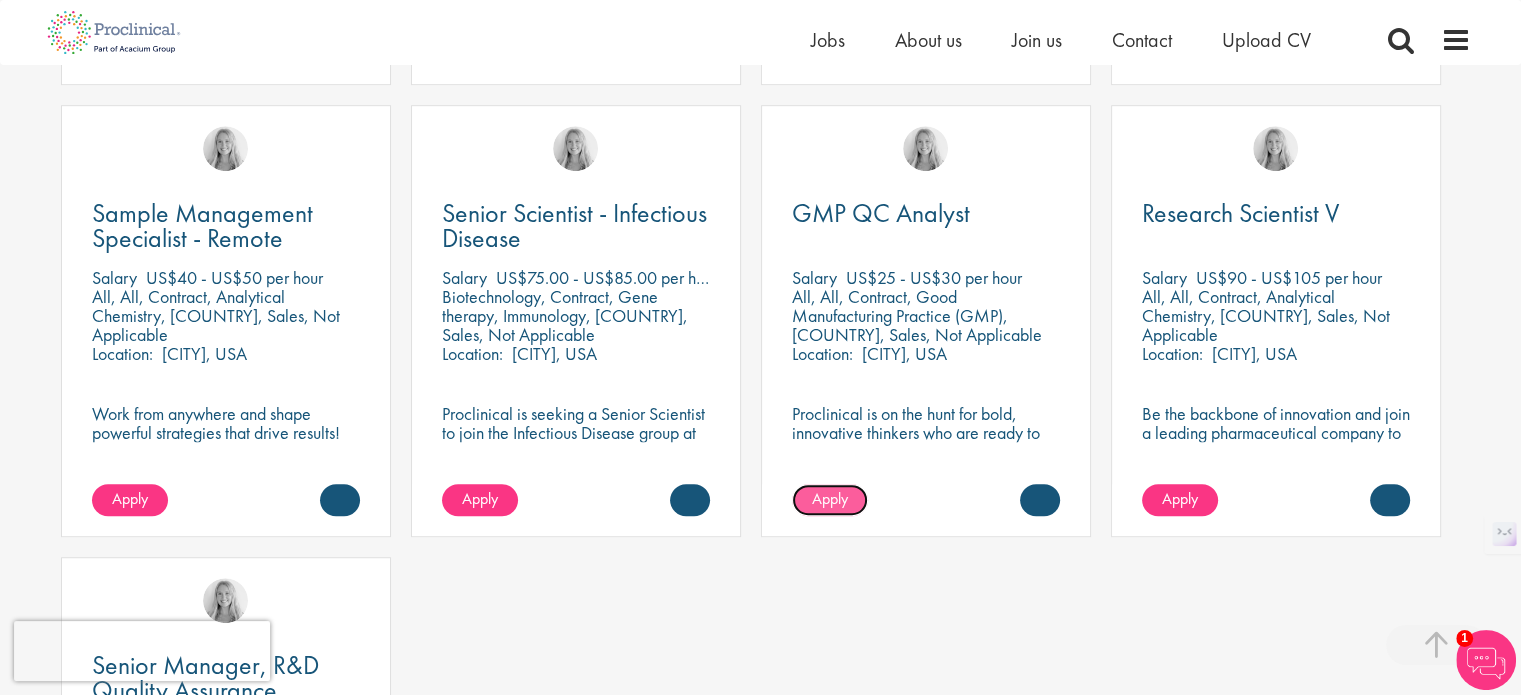 click on "Apply" at bounding box center (830, 500) 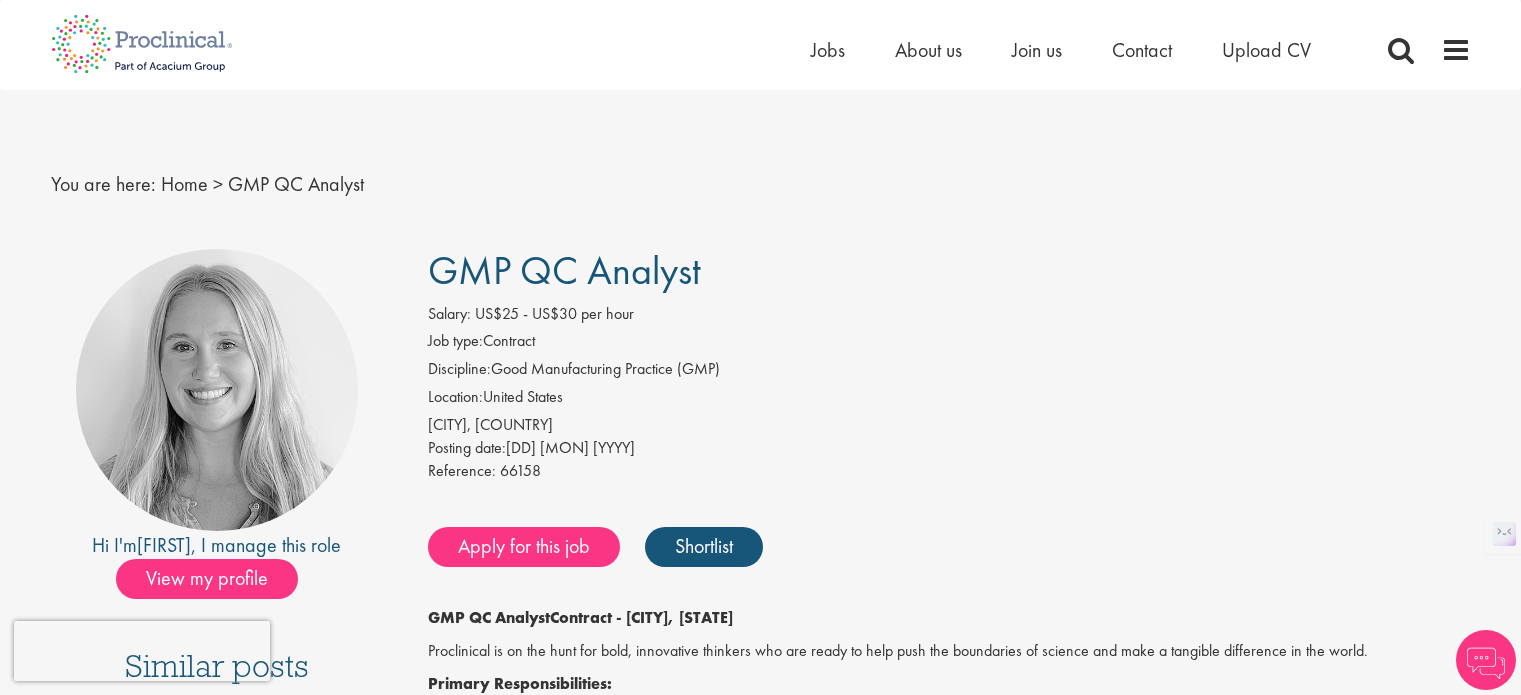 scroll, scrollTop: 0, scrollLeft: 0, axis: both 